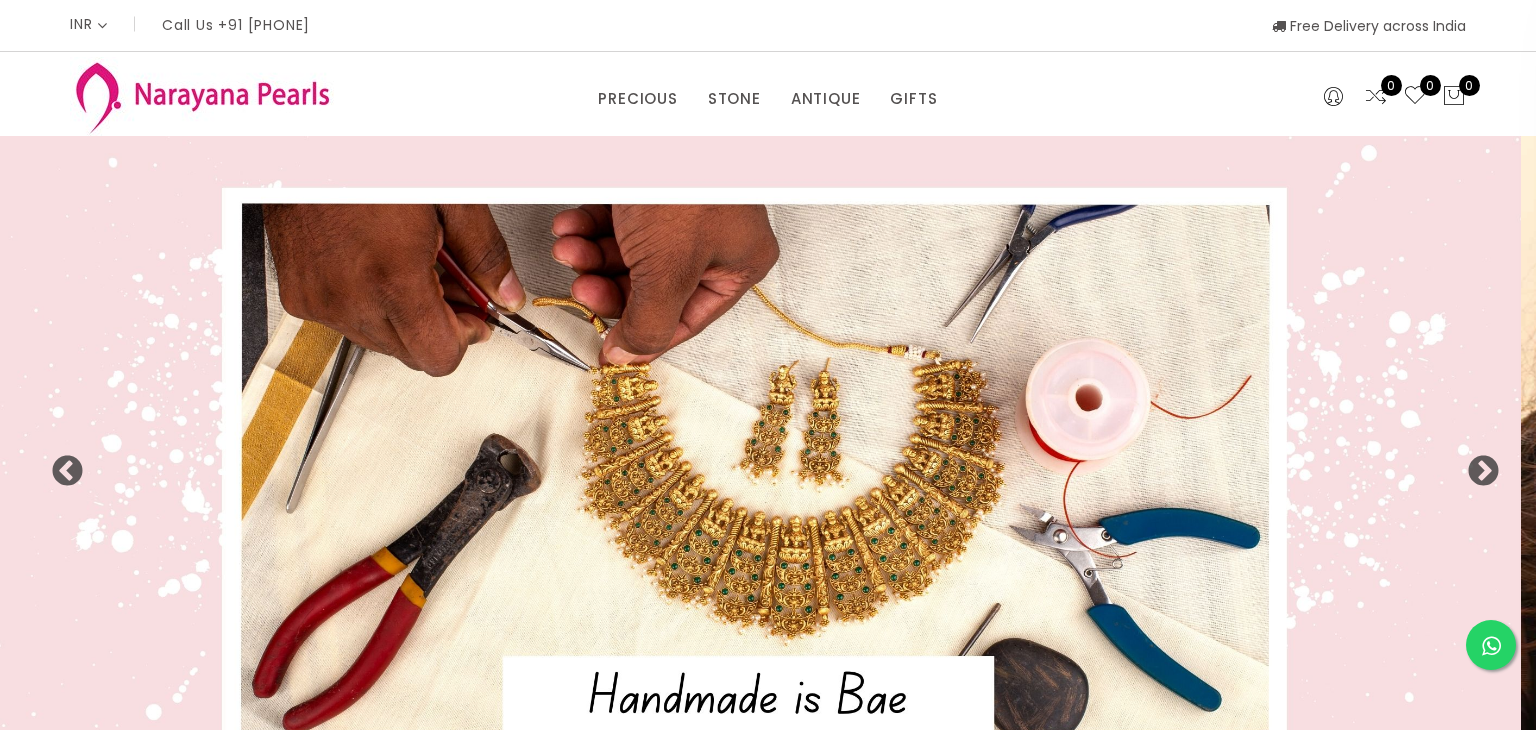 select on "INR" 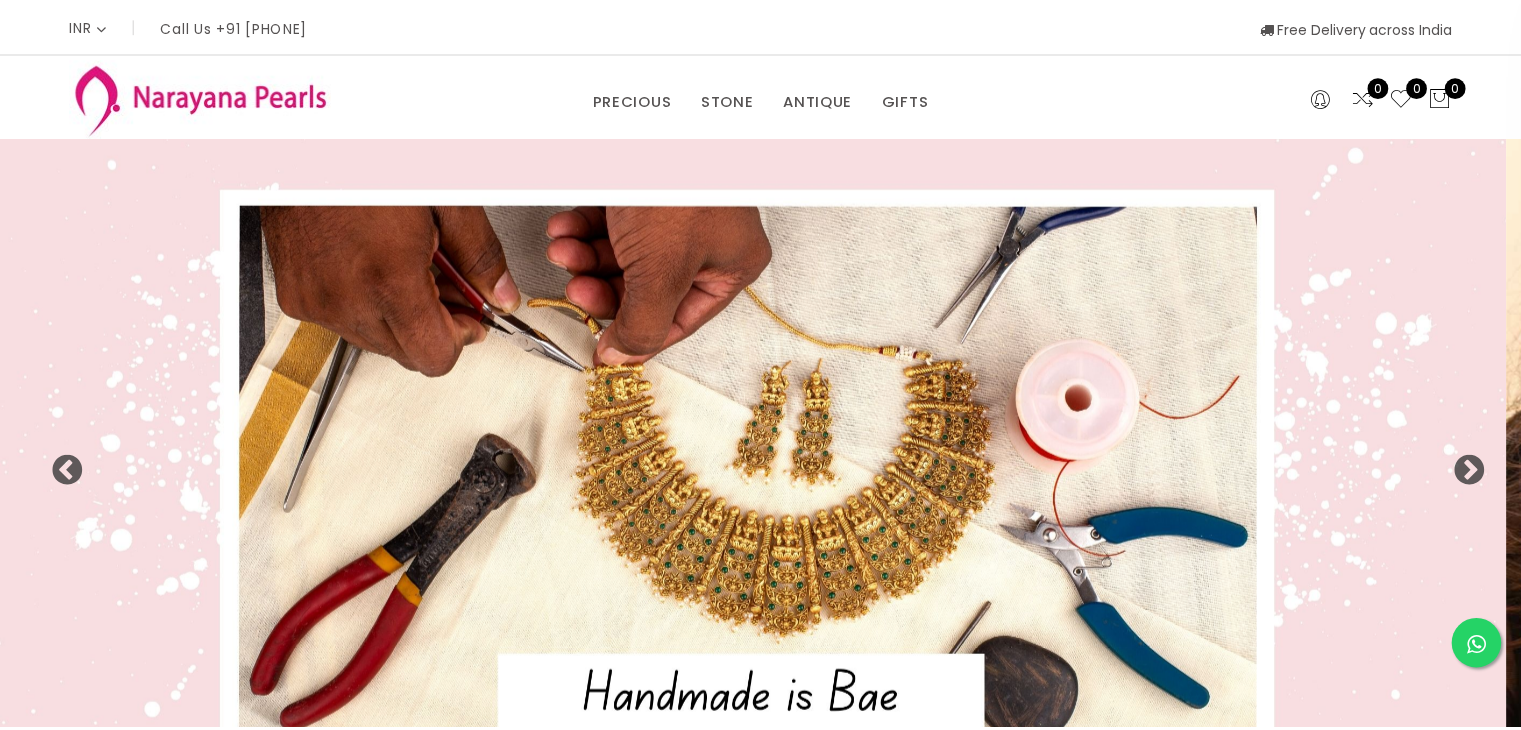 scroll, scrollTop: 0, scrollLeft: 0, axis: both 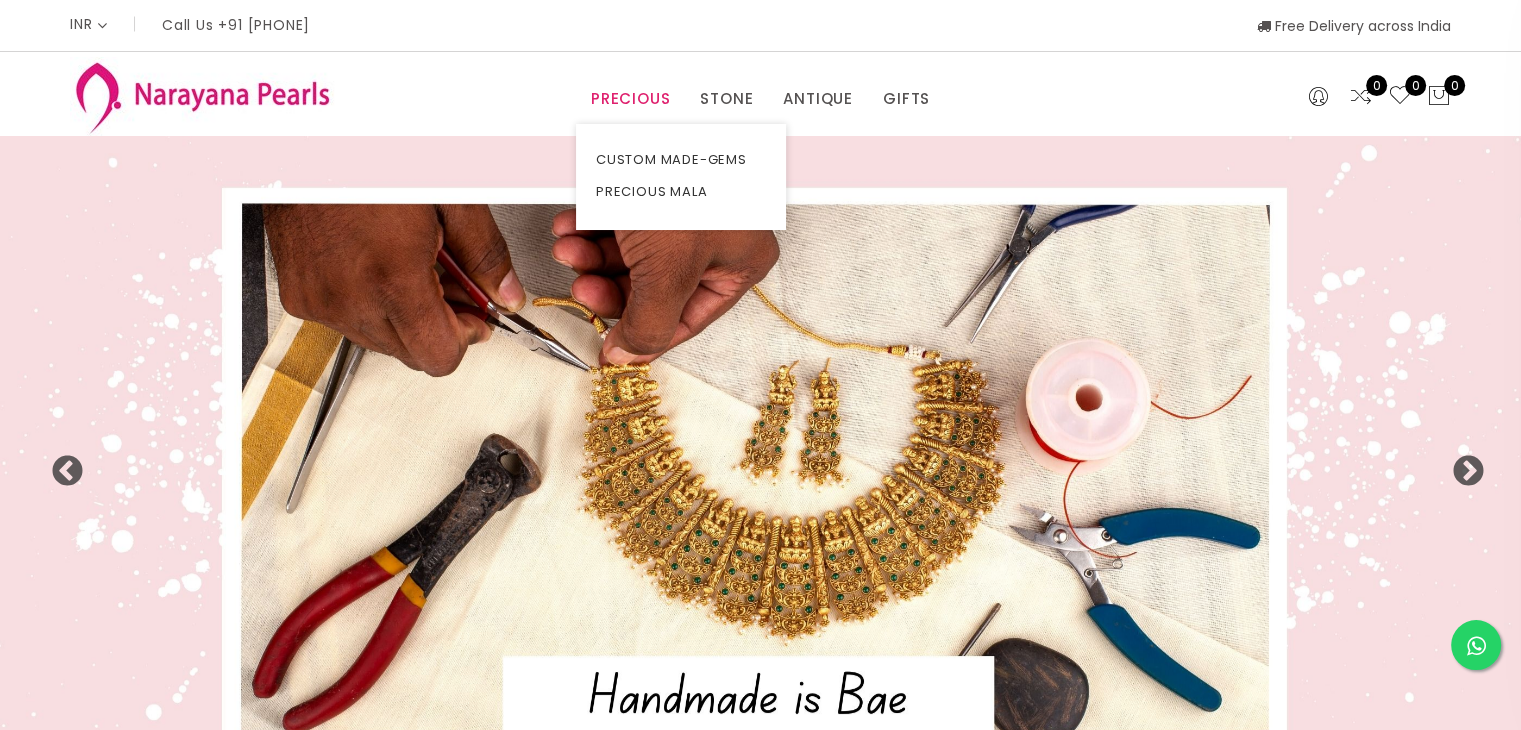 click on "PRECIOUS" at bounding box center [630, 99] 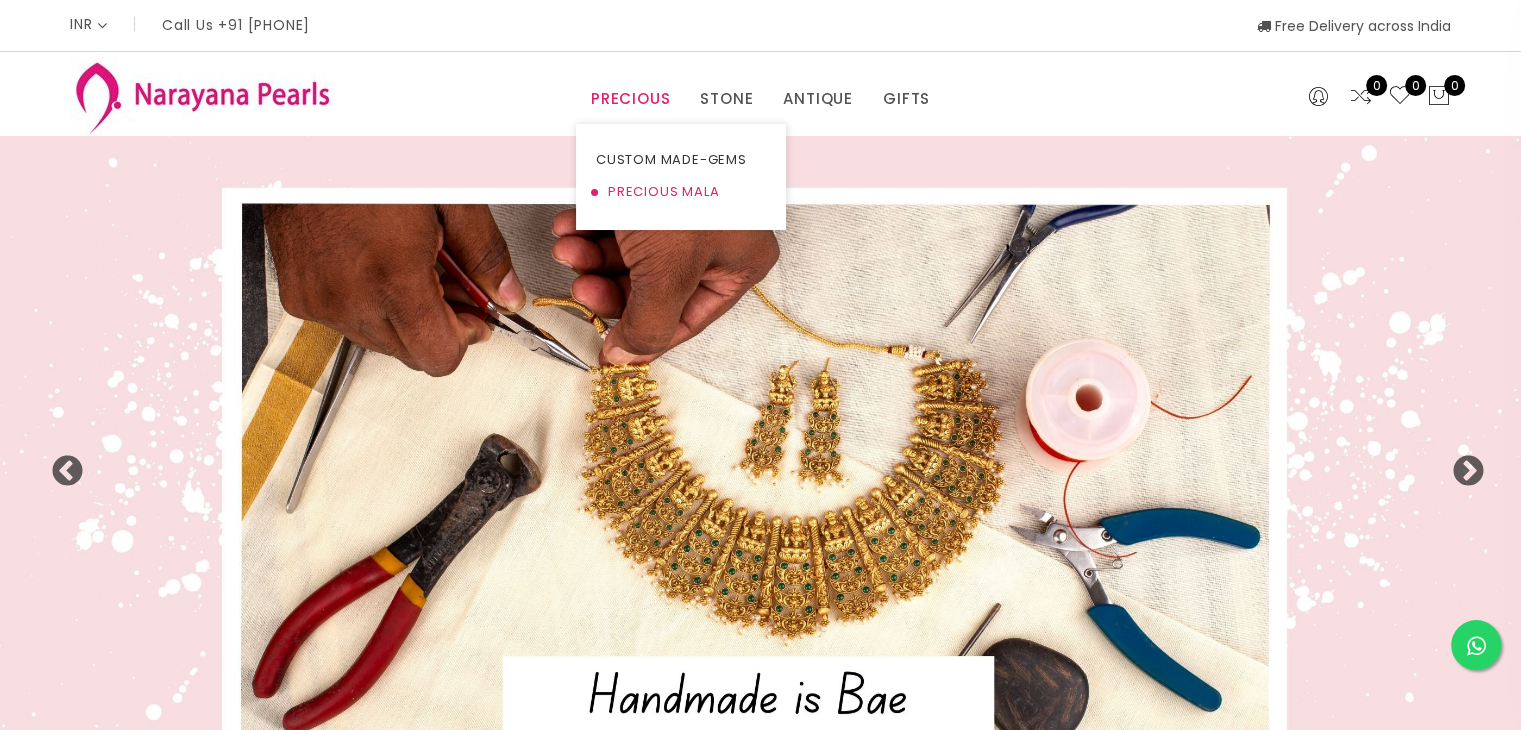 click on "PRECIOUS MALA" at bounding box center [681, 192] 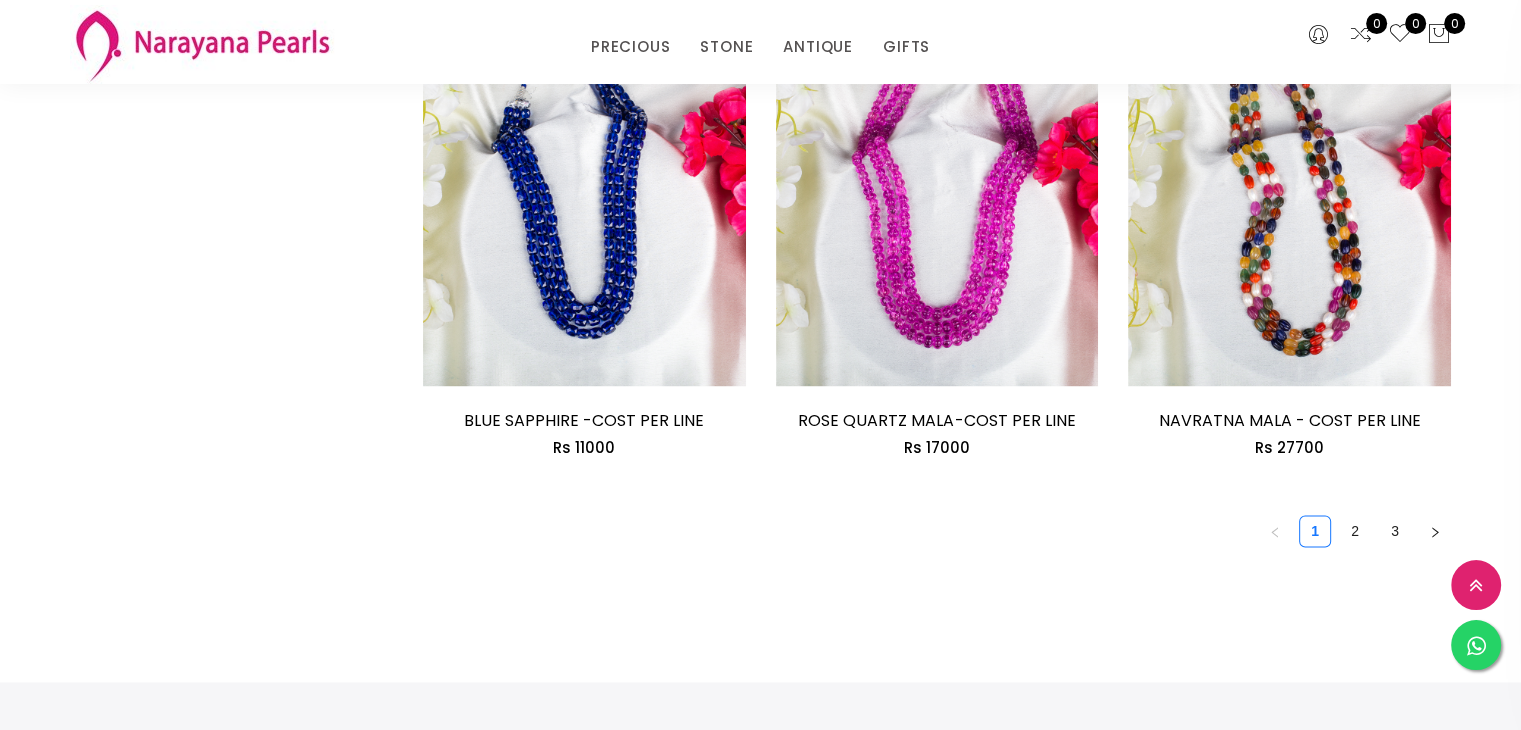 scroll, scrollTop: 3000, scrollLeft: 0, axis: vertical 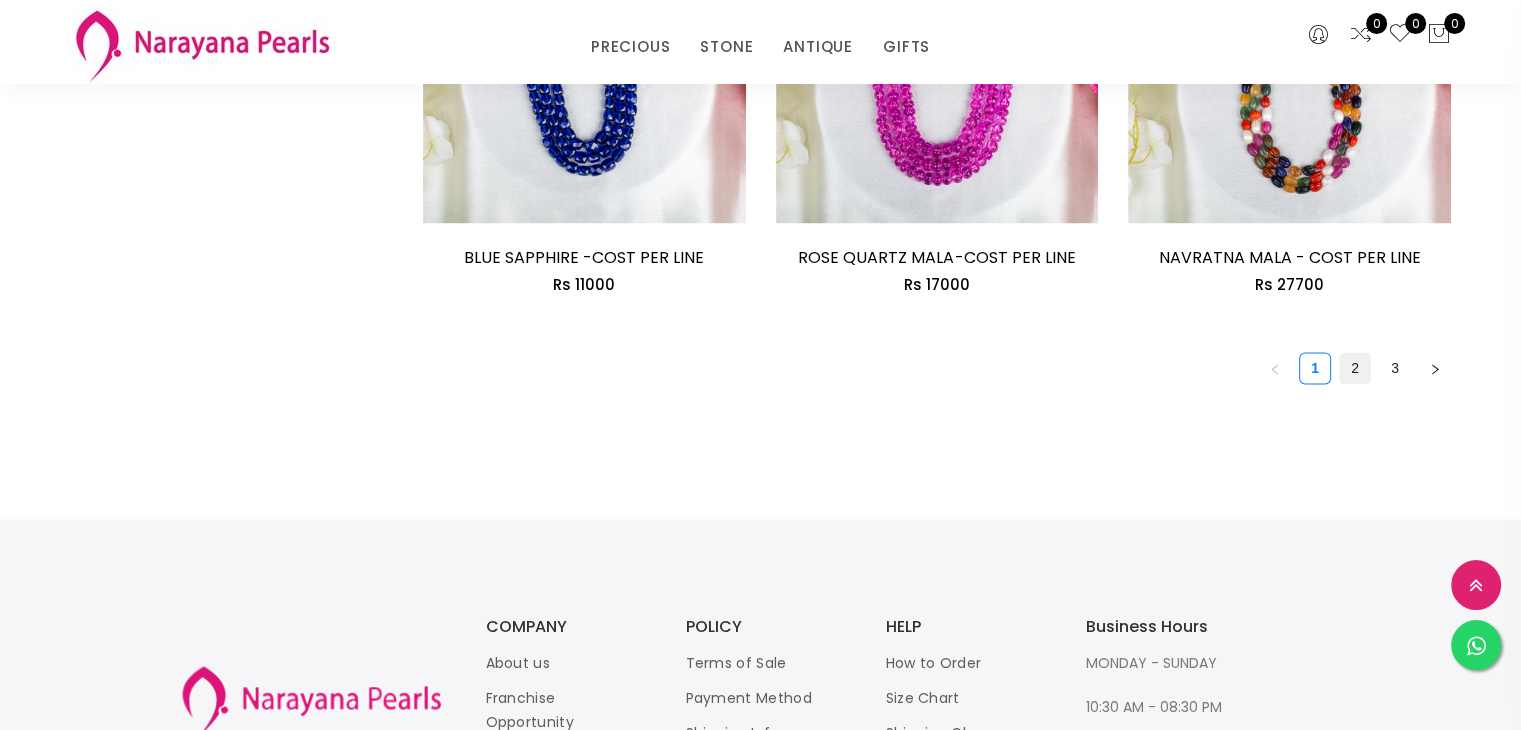 click on "2" at bounding box center [1355, 368] 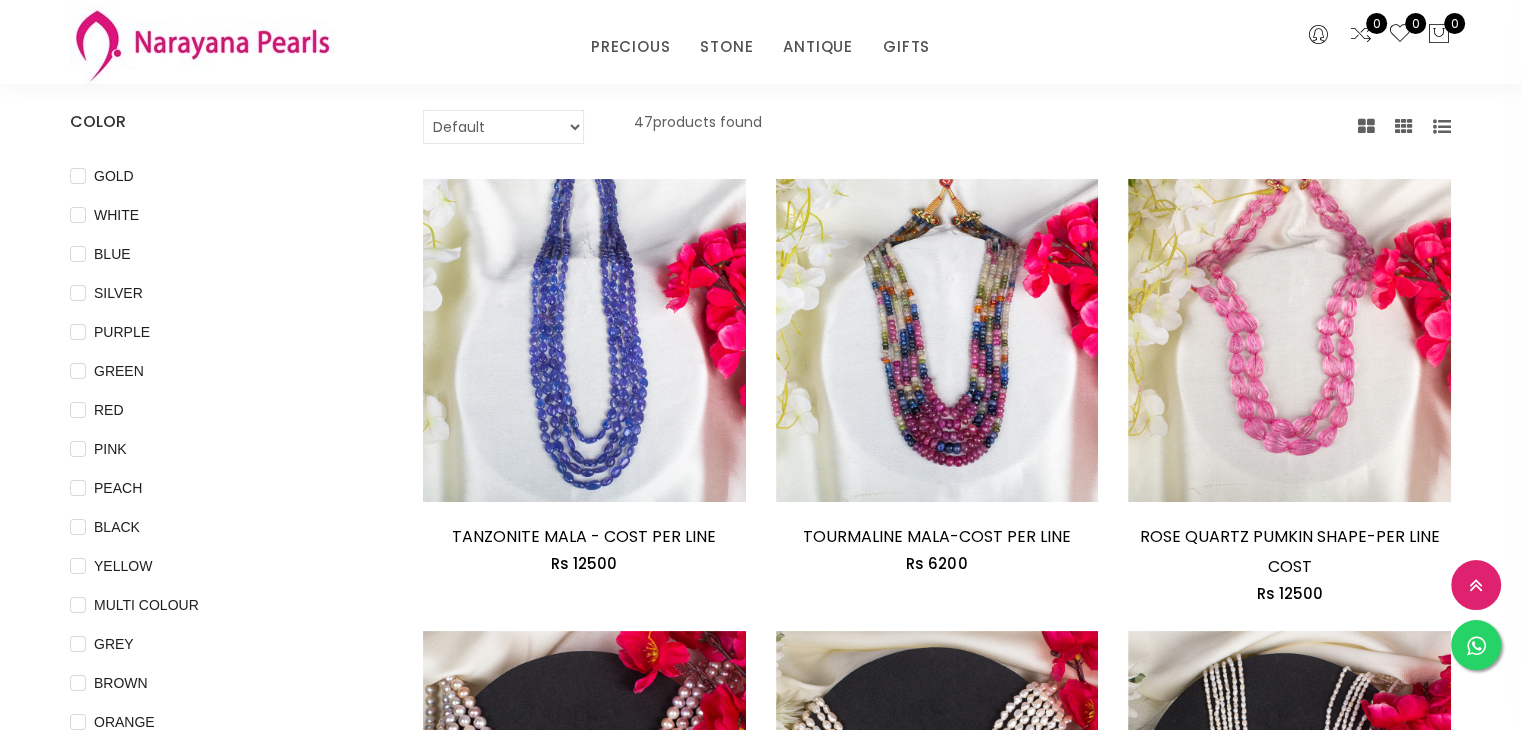 scroll, scrollTop: 0, scrollLeft: 0, axis: both 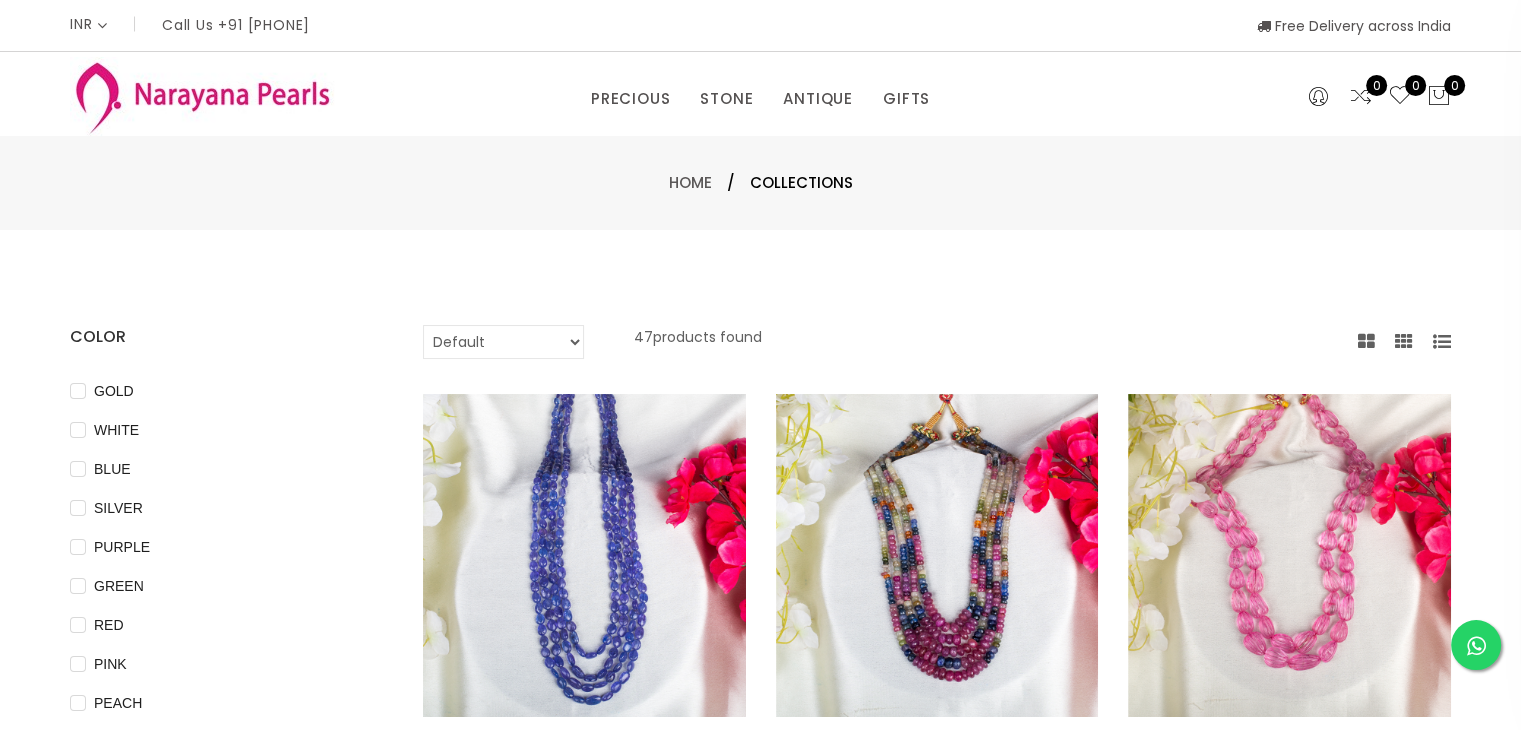 click on "Default Price - High to Low Price - Low to High" at bounding box center [503, 342] 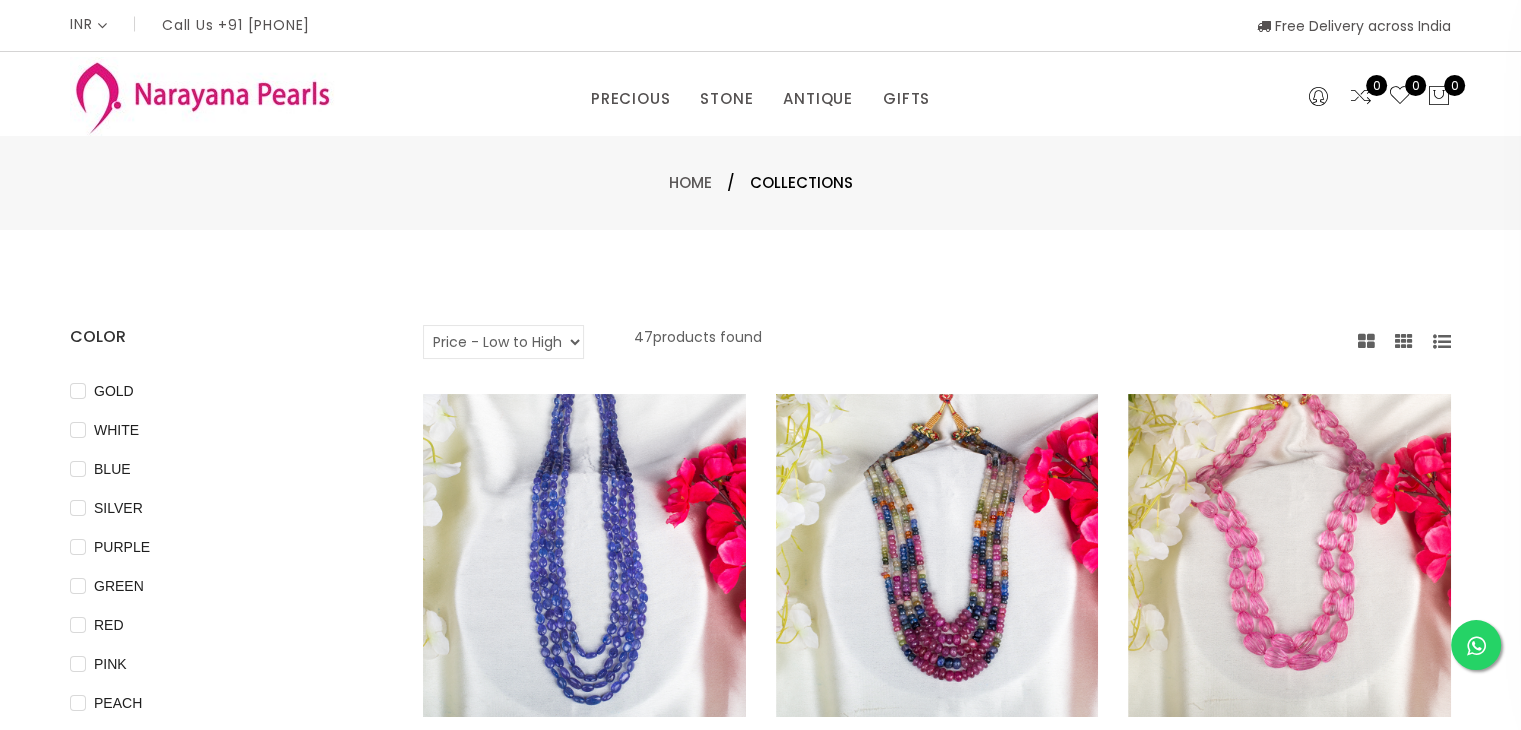 click on "Default Price - High to Low Price - Low to High" at bounding box center (503, 342) 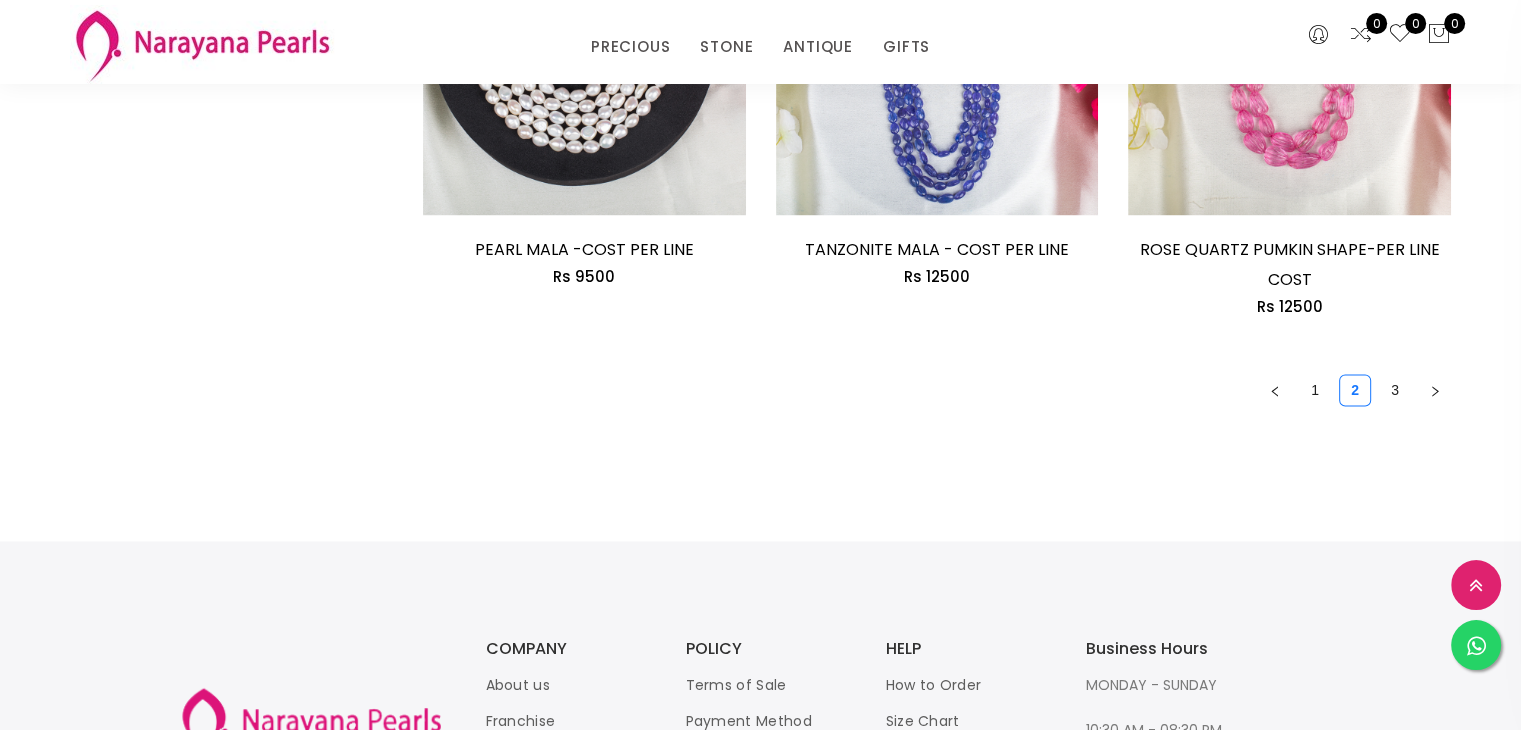 scroll, scrollTop: 3100, scrollLeft: 0, axis: vertical 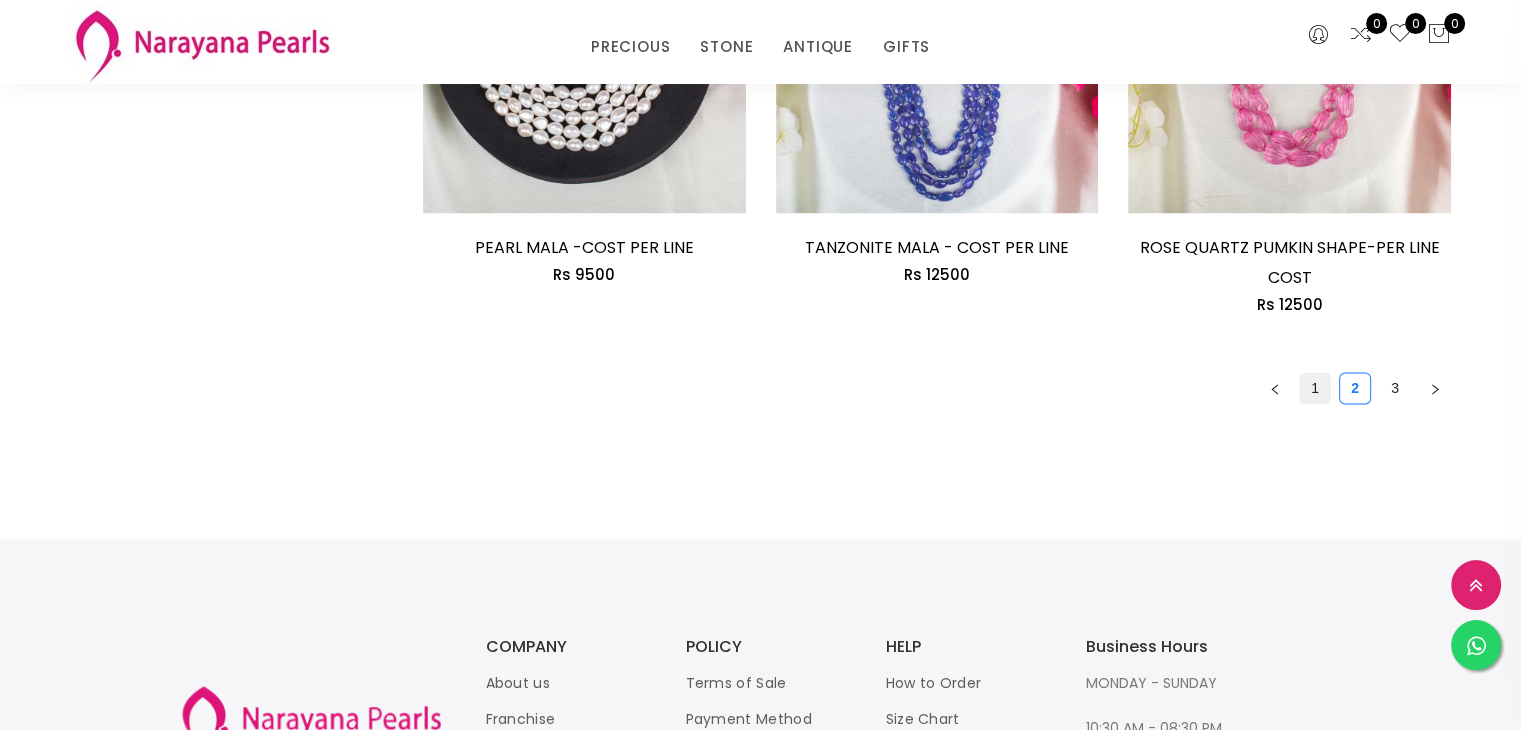 click on "1" at bounding box center (1315, 388) 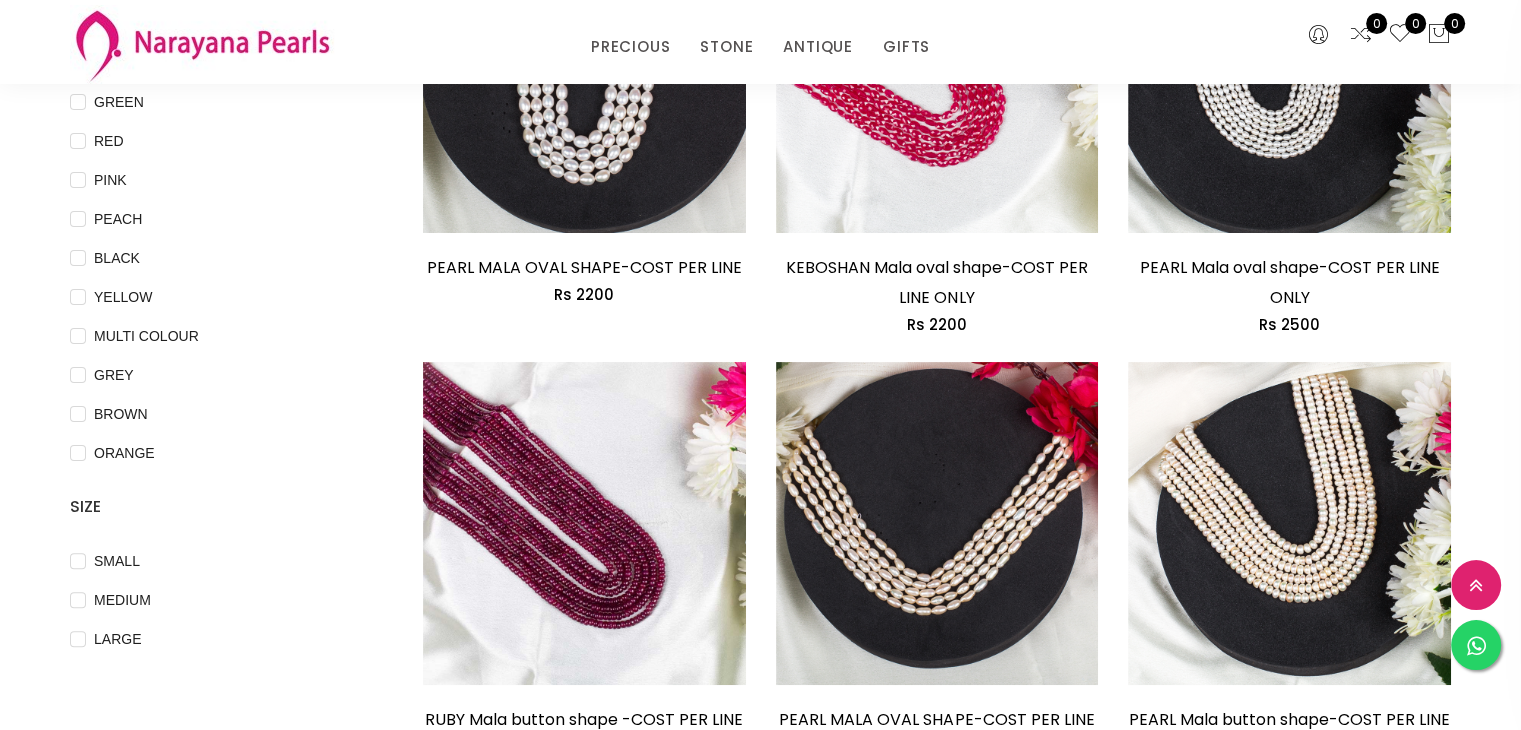 scroll, scrollTop: 0, scrollLeft: 0, axis: both 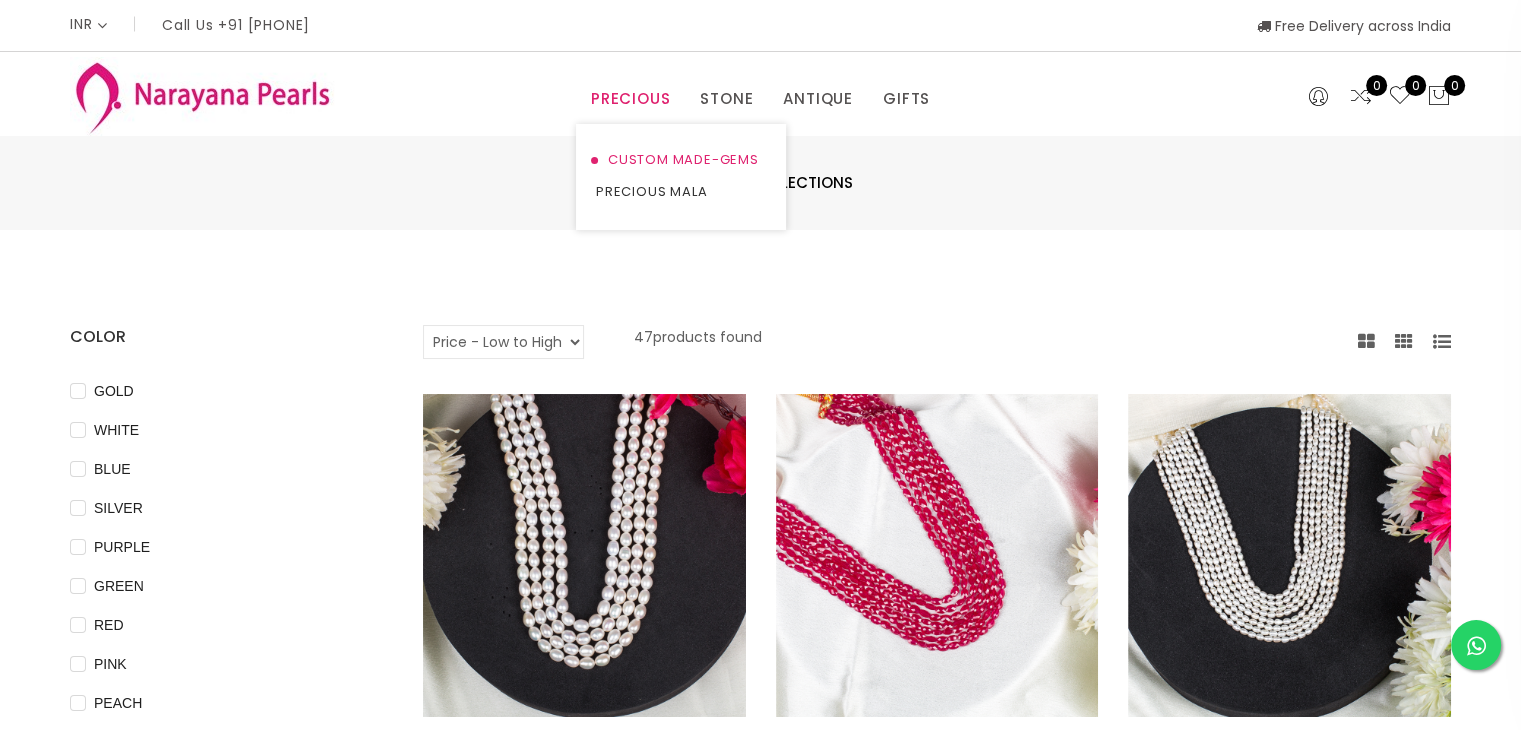 click on "CUSTOM MADE-GEMS" at bounding box center [681, 160] 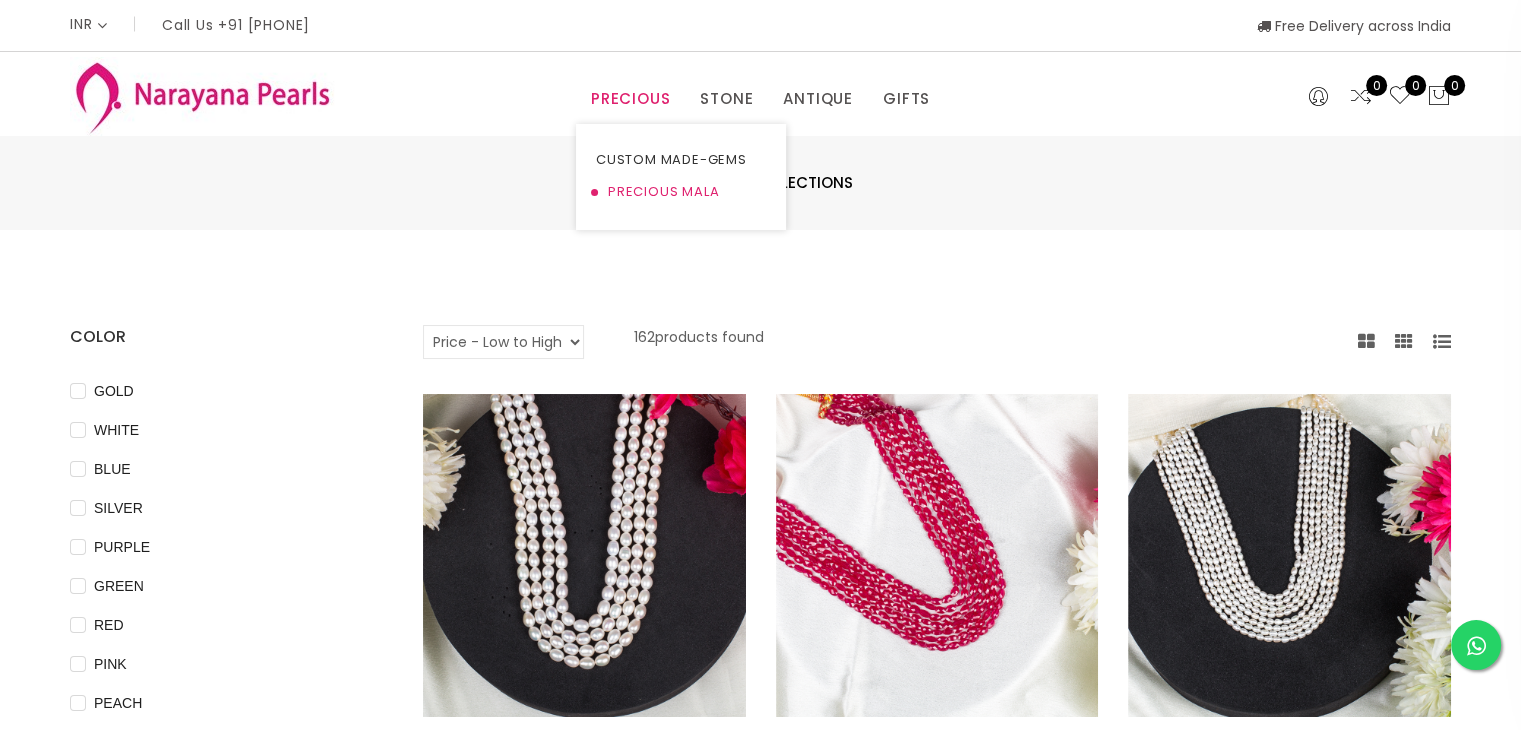 click on "PRECIOUS MALA" at bounding box center [681, 192] 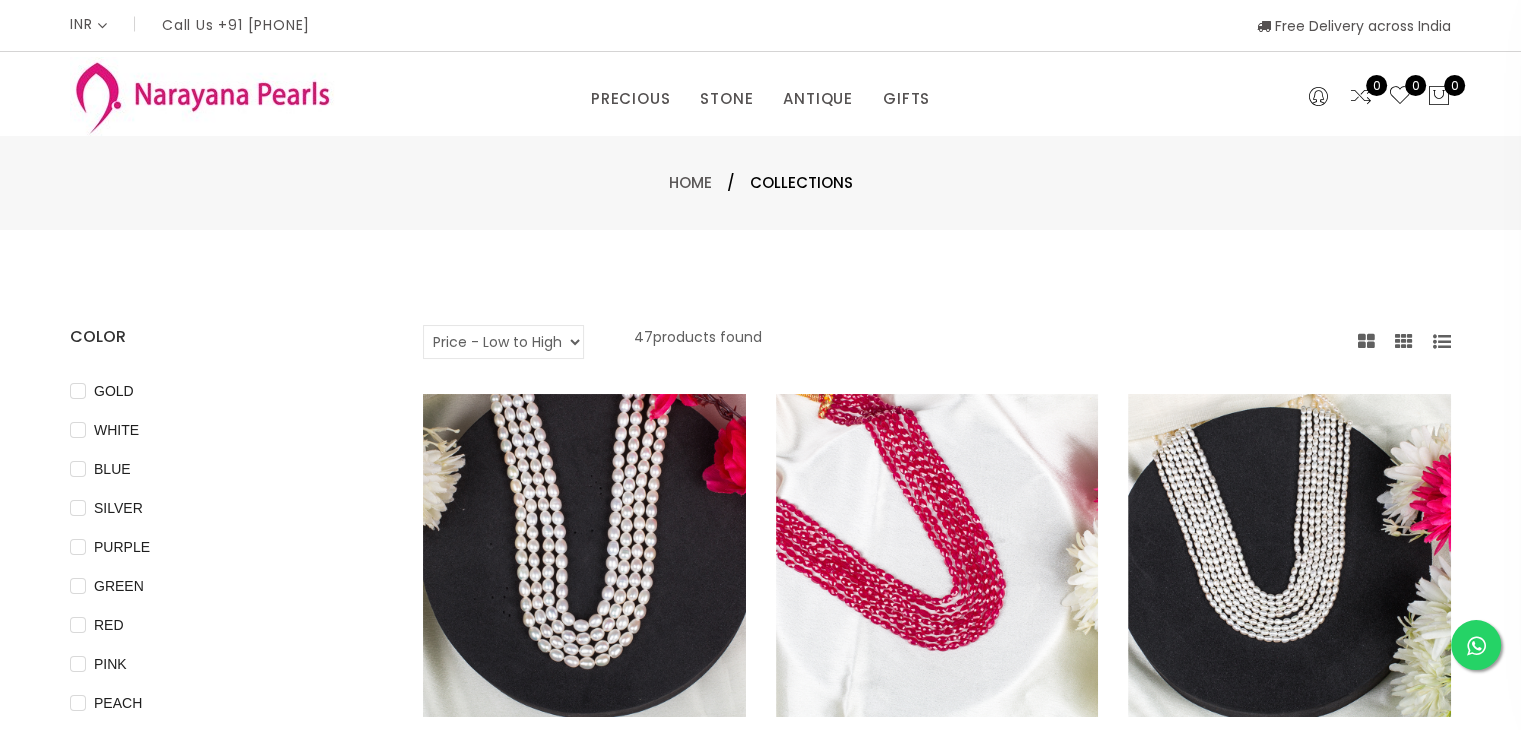 click on "Default Price - High to Low Price - Low to High" at bounding box center (503, 342) 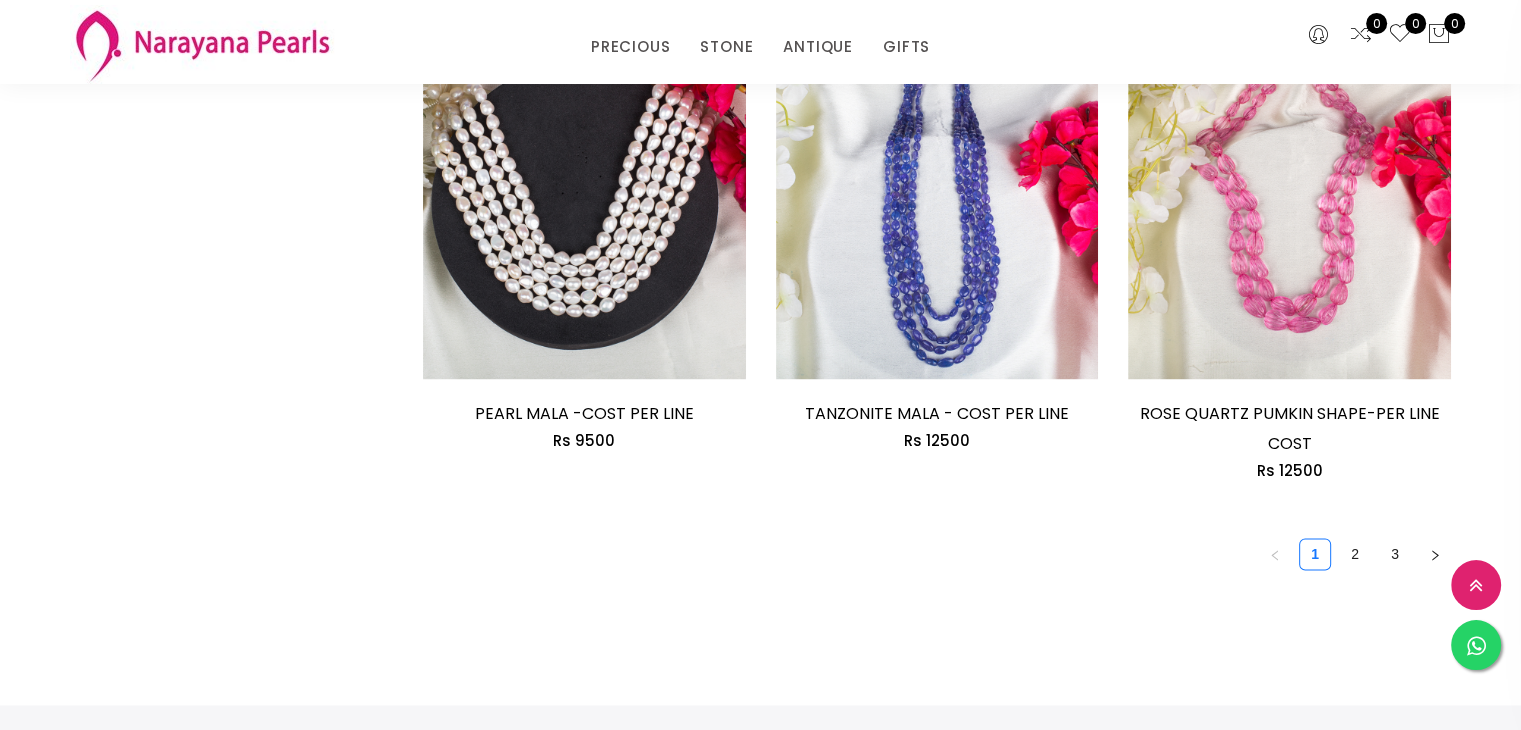 scroll, scrollTop: 3100, scrollLeft: 0, axis: vertical 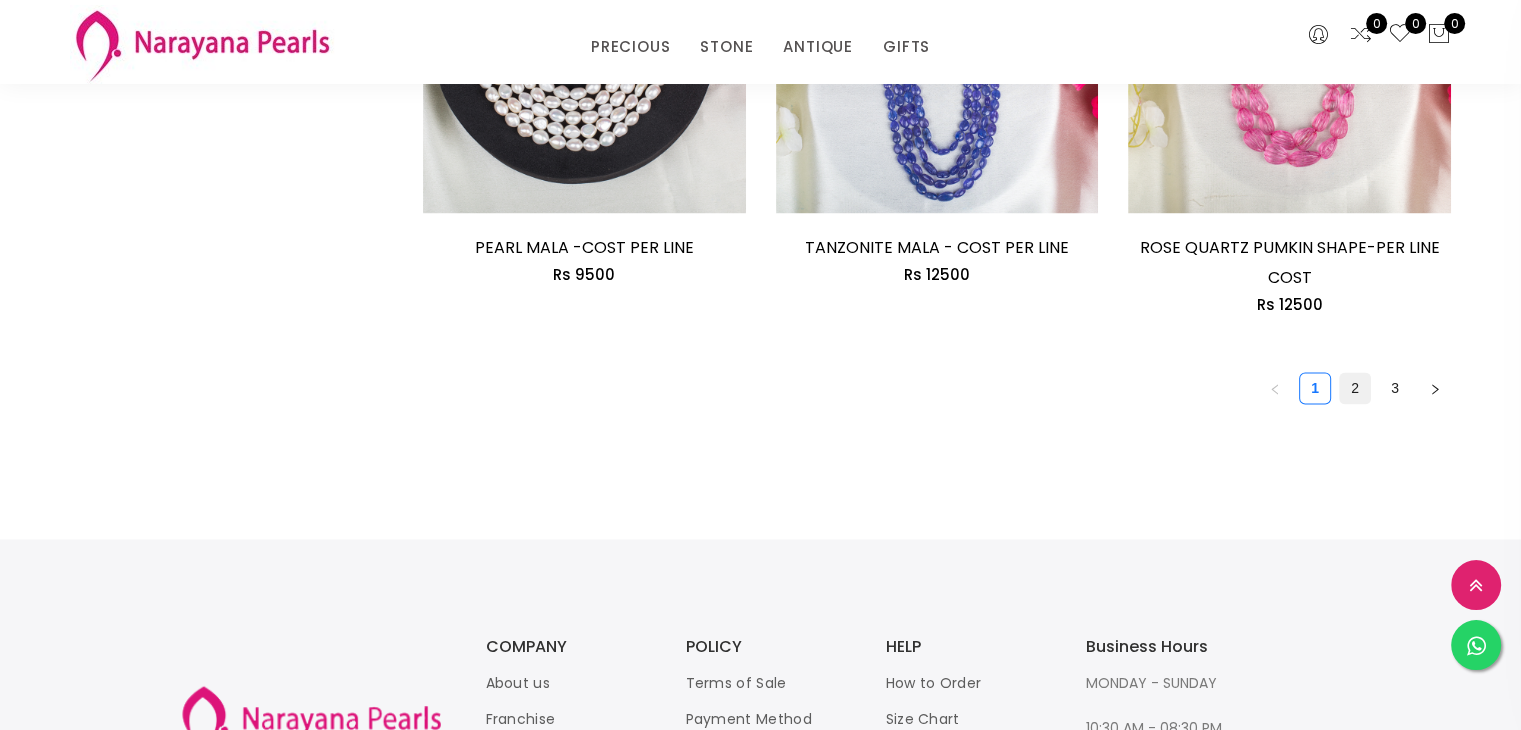 click on "2" at bounding box center [1355, 388] 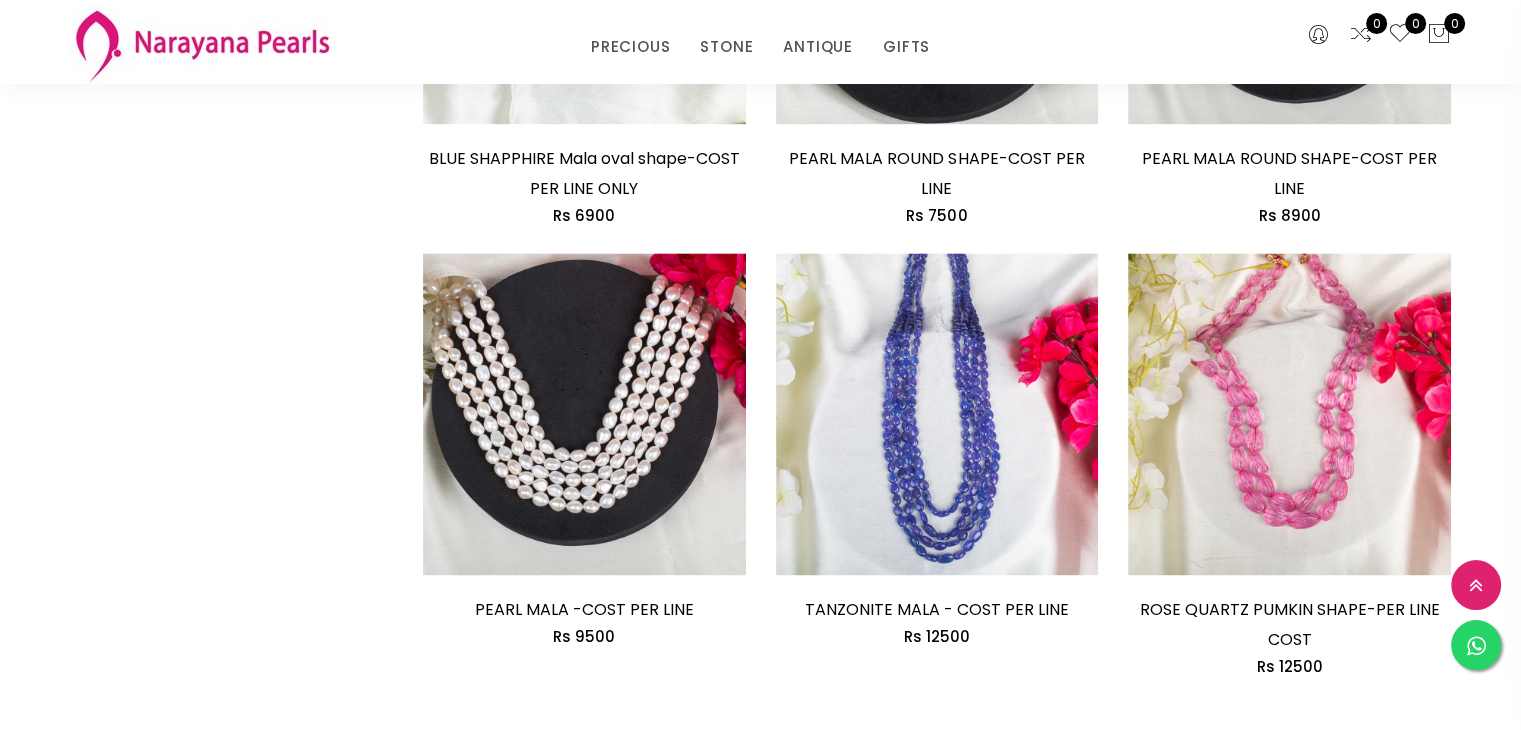 scroll, scrollTop: 2138, scrollLeft: 0, axis: vertical 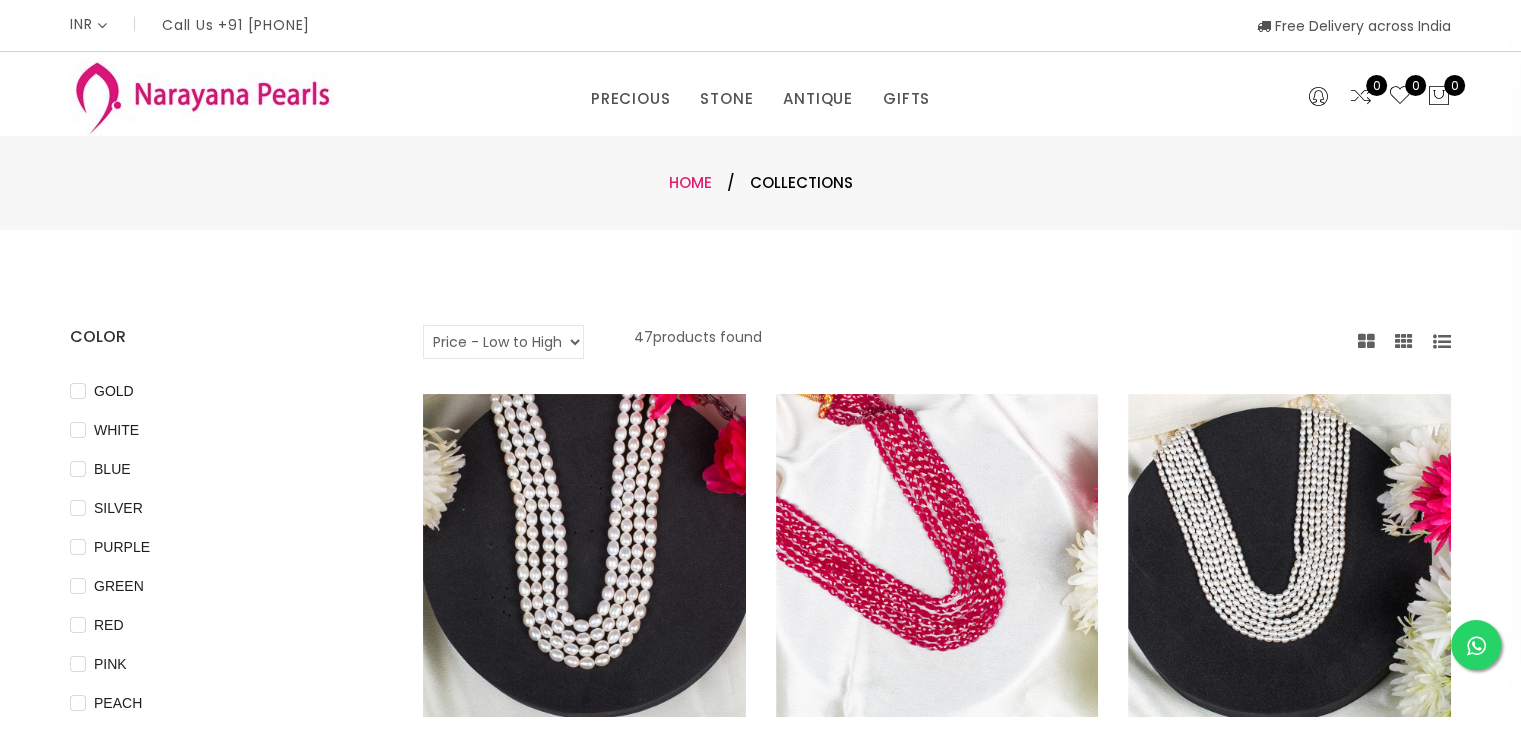 click on "Home" at bounding box center [690, 182] 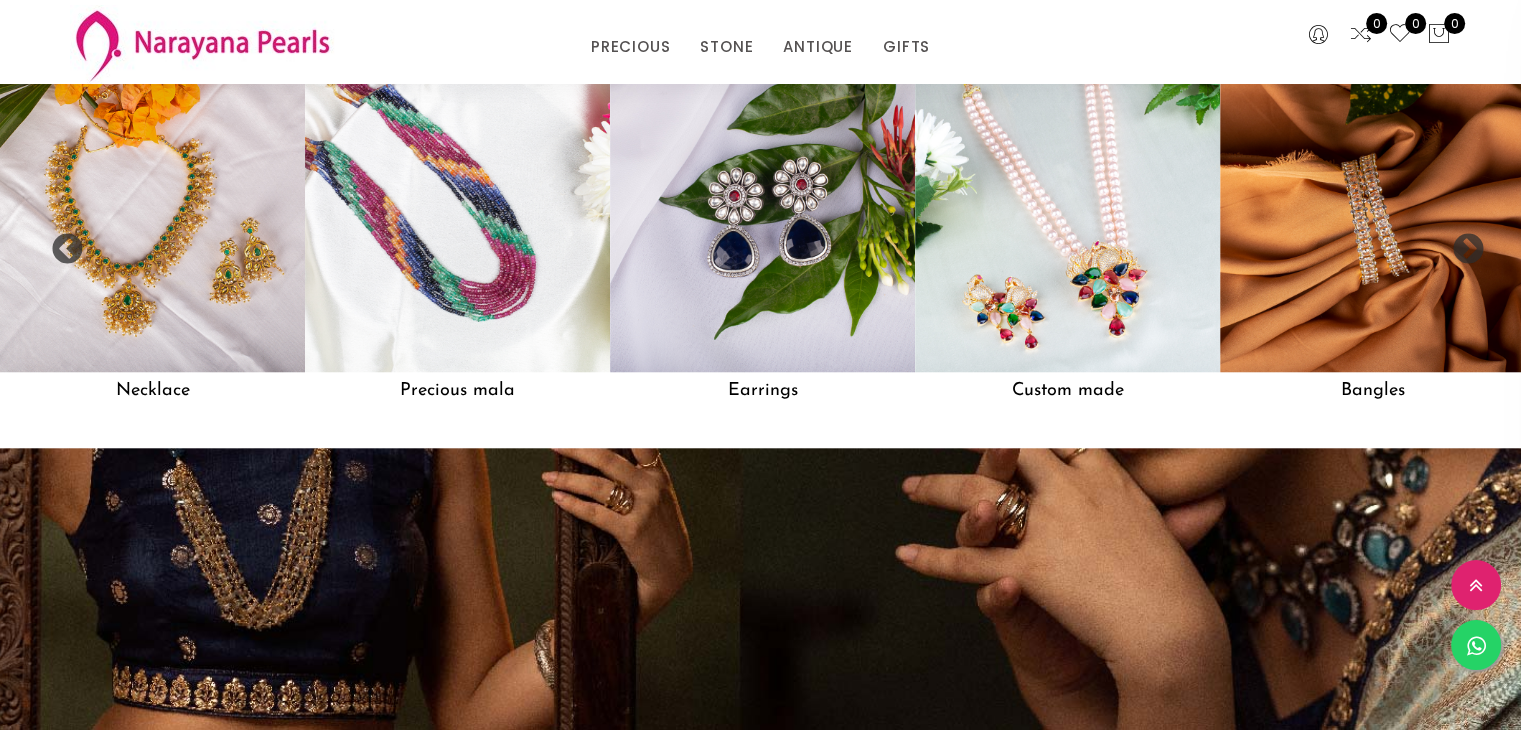 scroll, scrollTop: 1800, scrollLeft: 0, axis: vertical 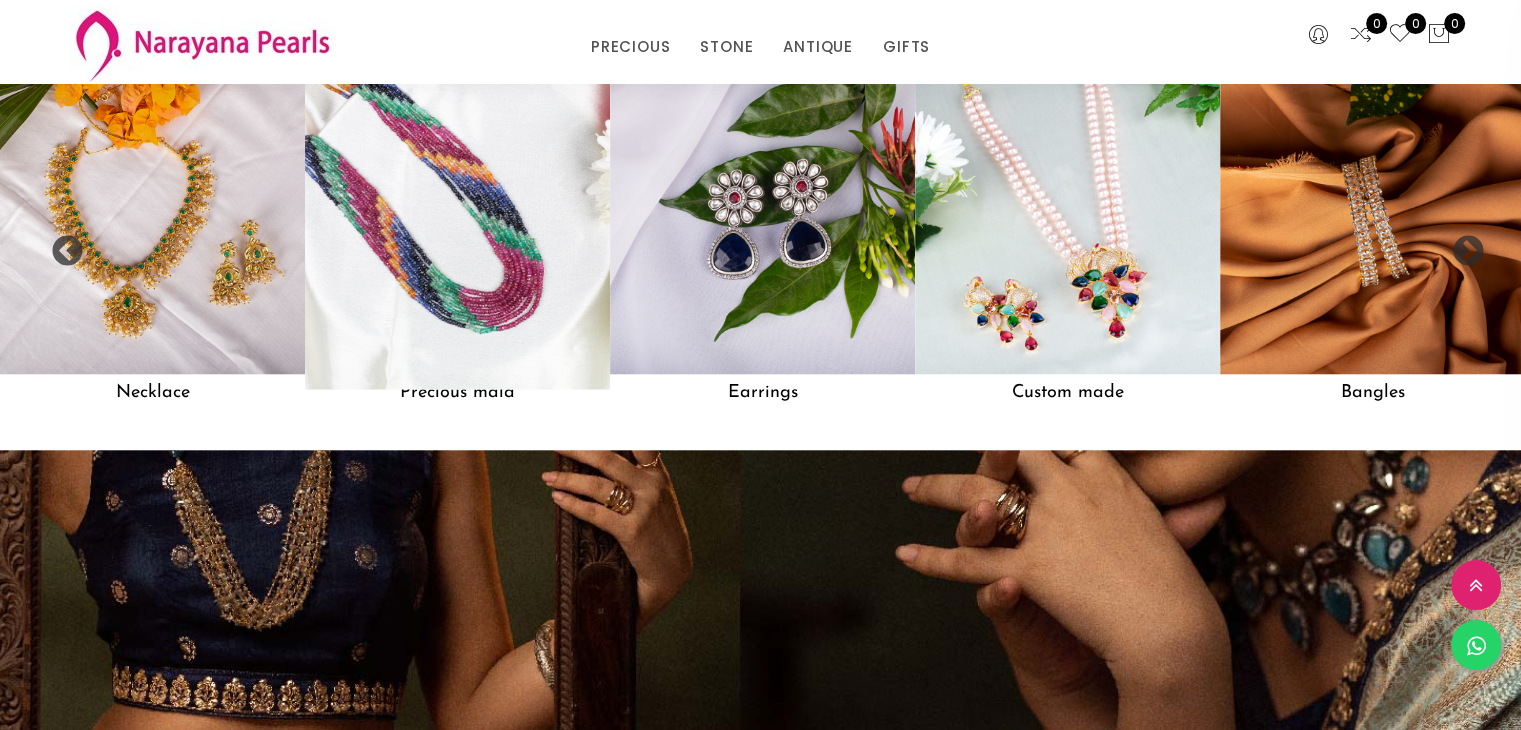 click at bounding box center [458, 222] 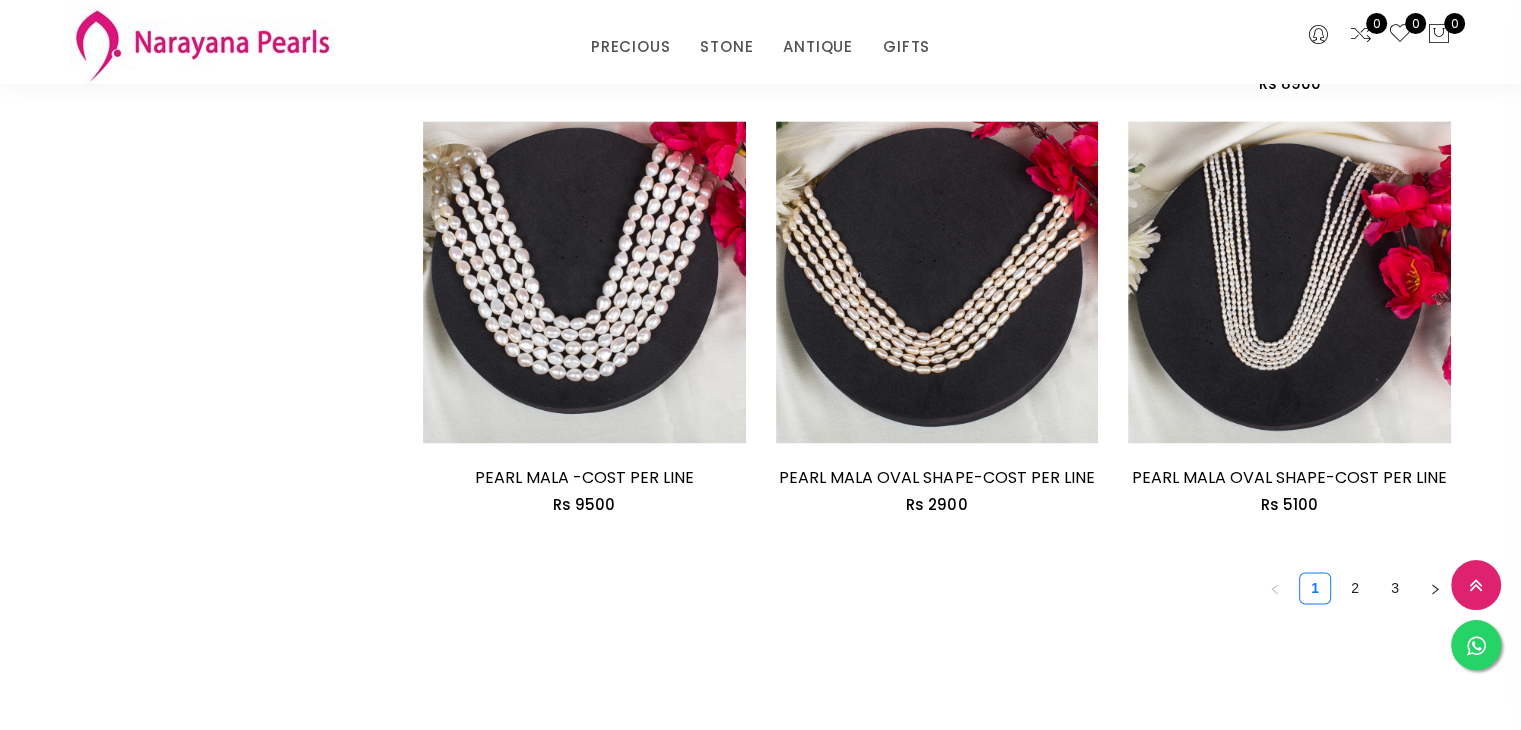 scroll, scrollTop: 3200, scrollLeft: 0, axis: vertical 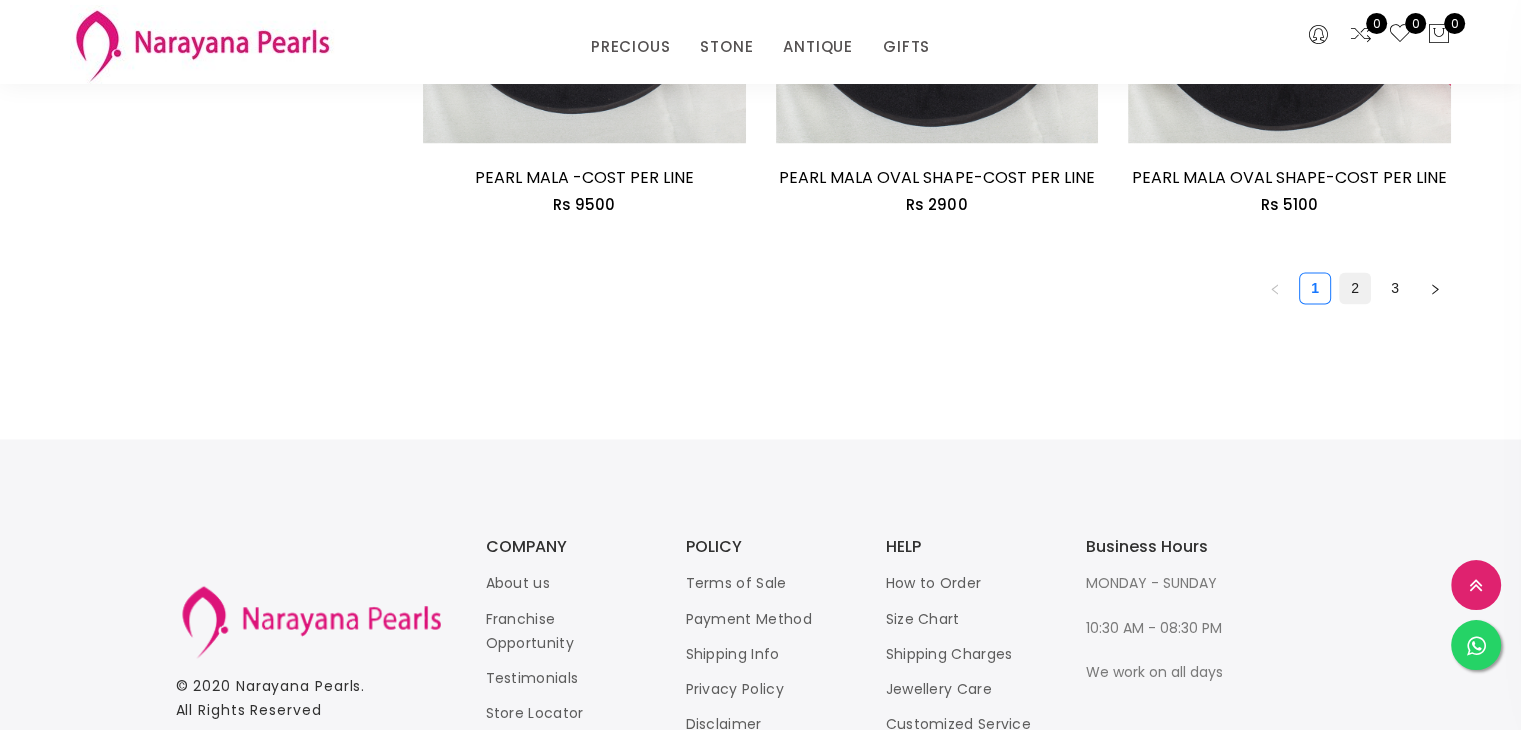 click on "2" at bounding box center [1355, 288] 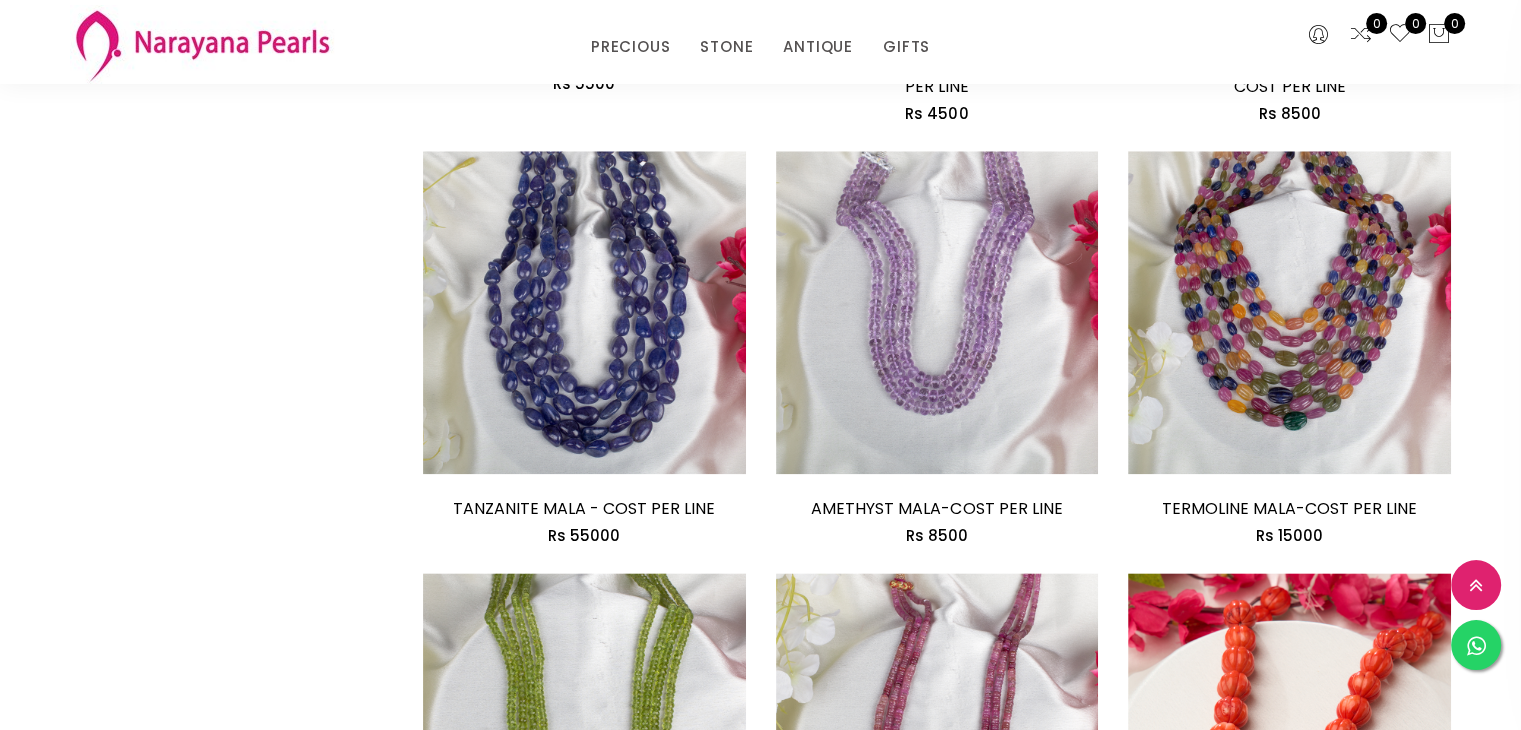 scroll, scrollTop: 2600, scrollLeft: 0, axis: vertical 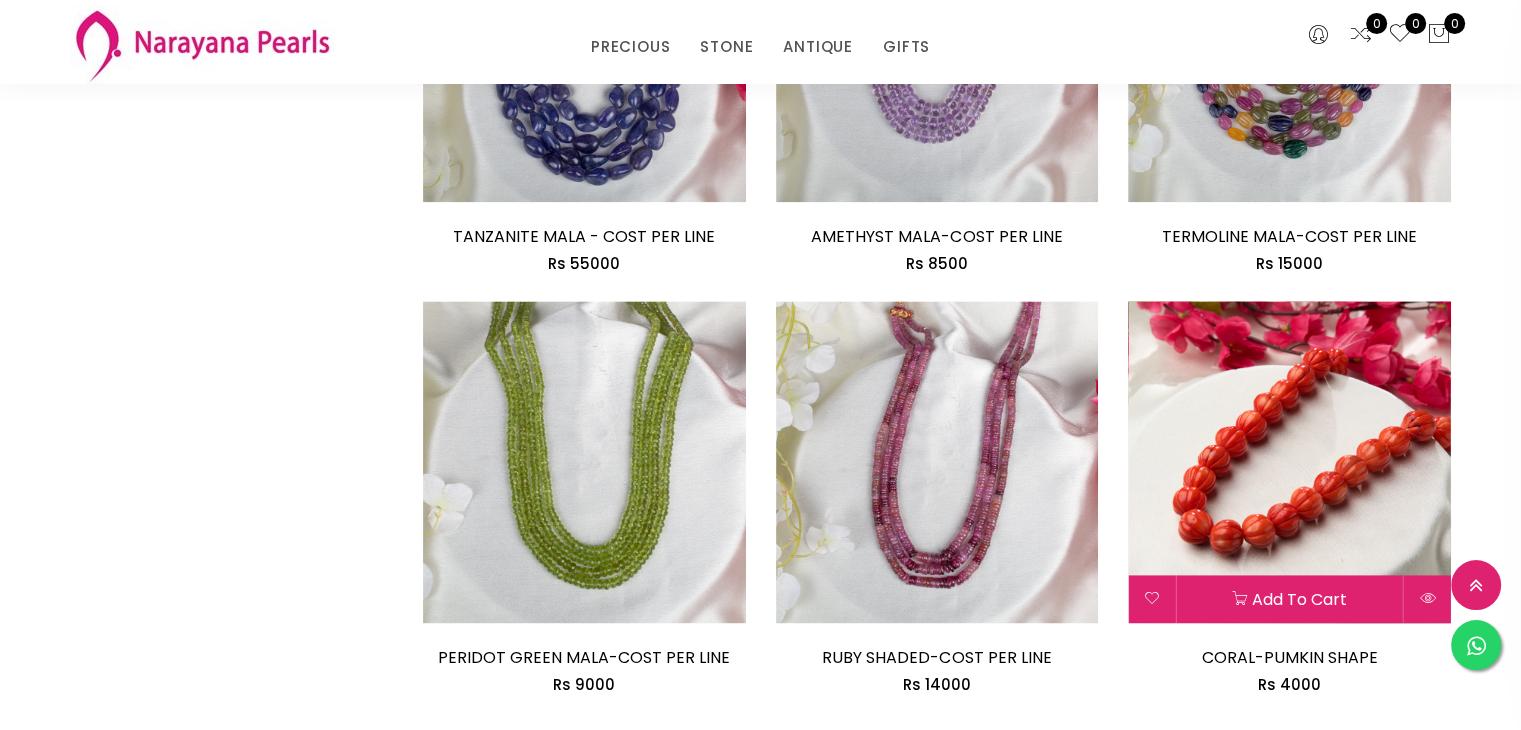 click at bounding box center [1289, 462] 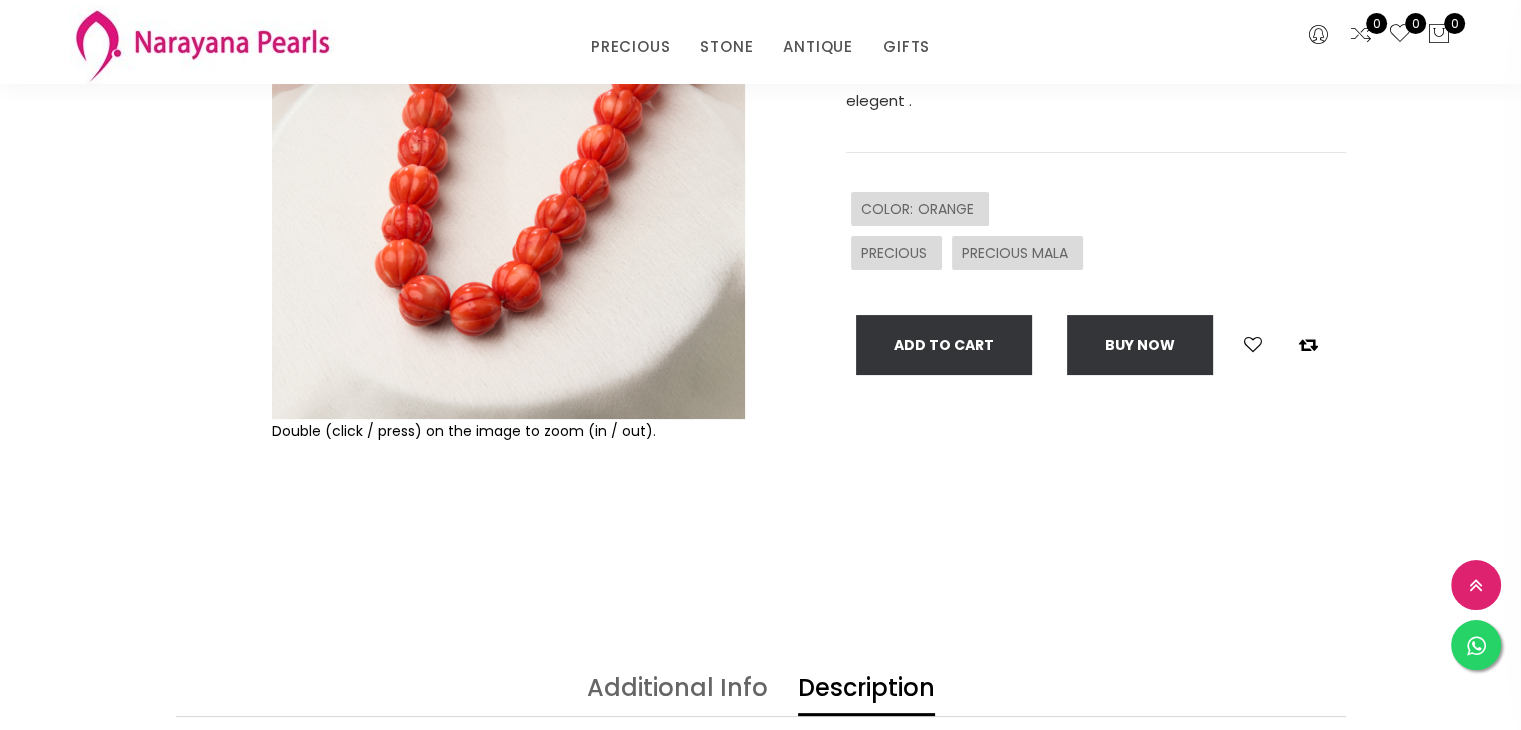 scroll, scrollTop: 200, scrollLeft: 0, axis: vertical 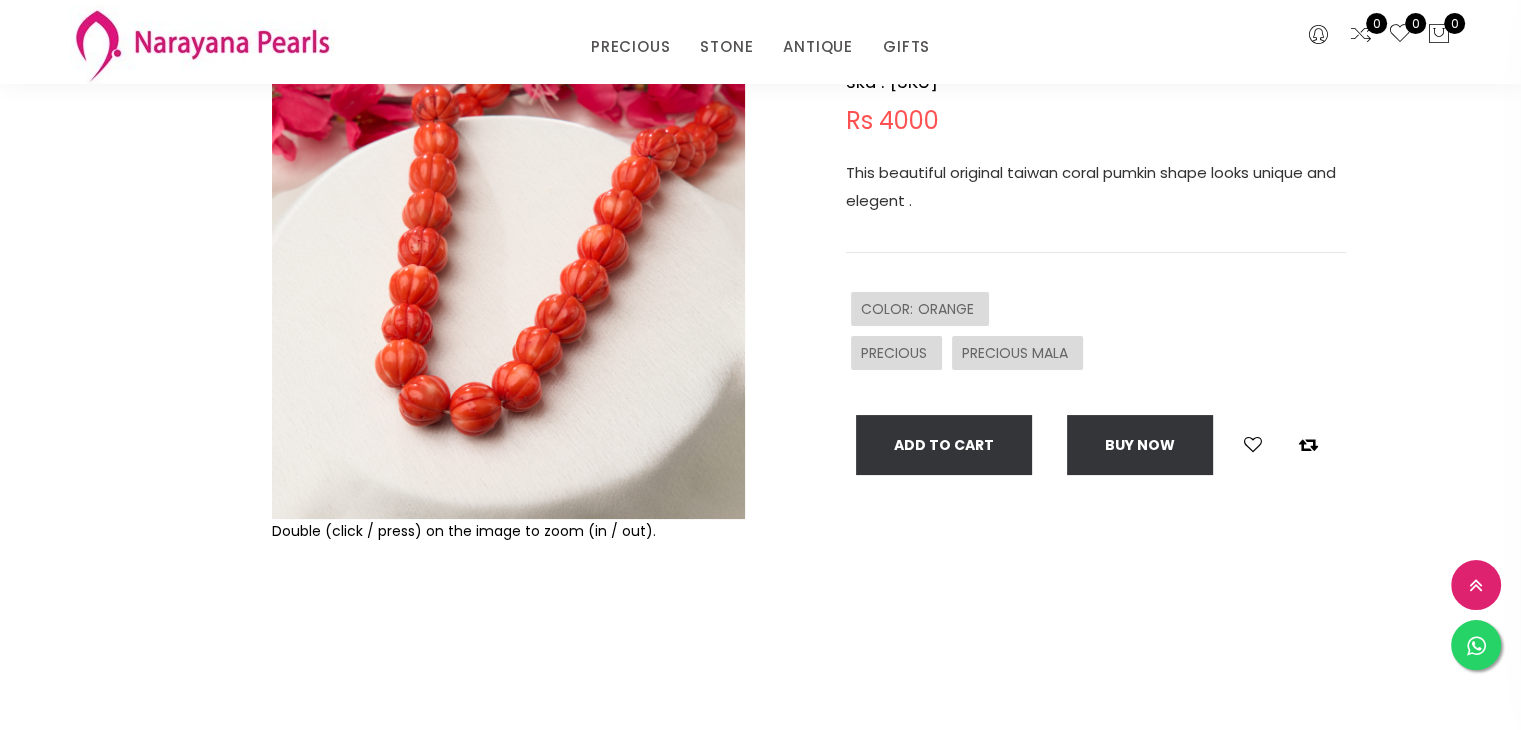 click at bounding box center [508, 282] 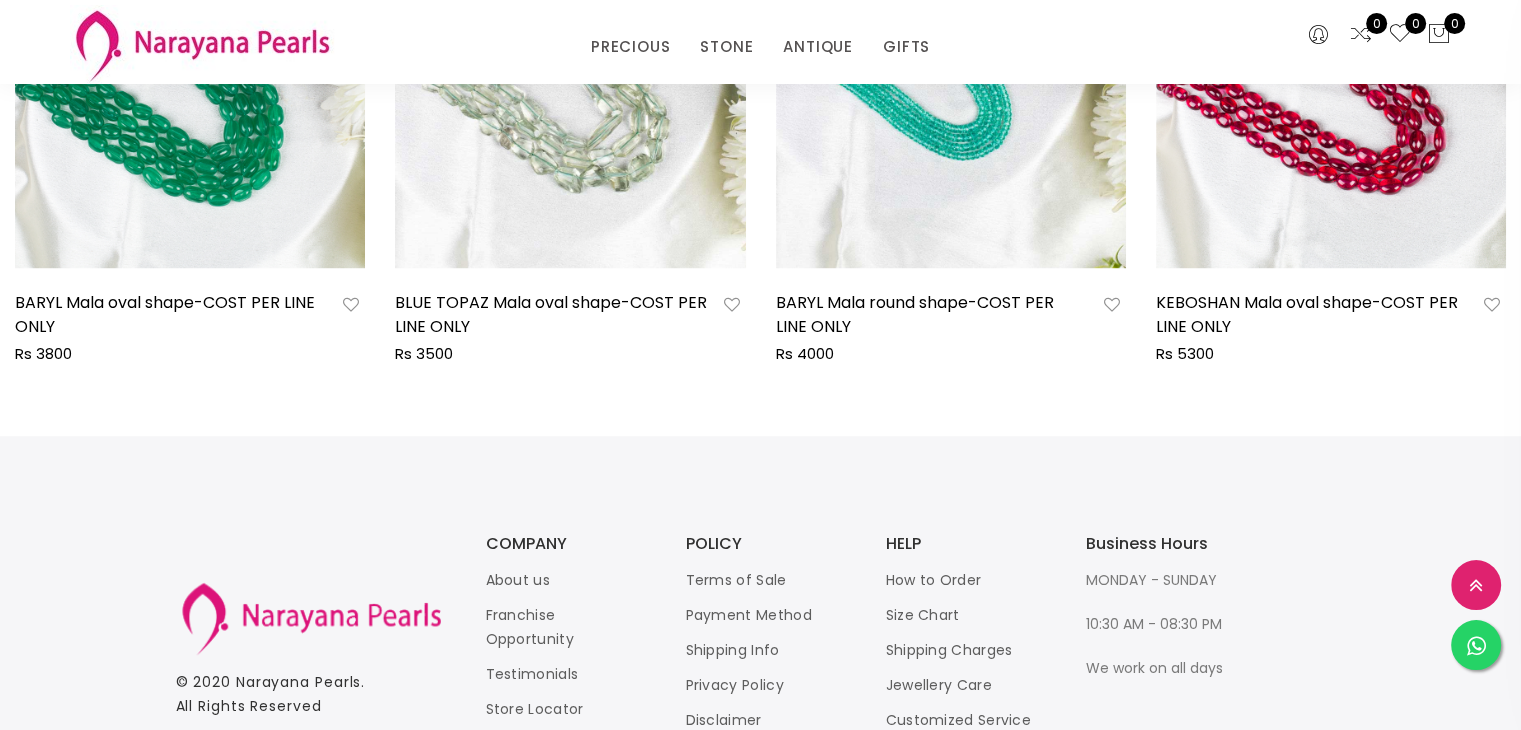 scroll, scrollTop: 1184, scrollLeft: 0, axis: vertical 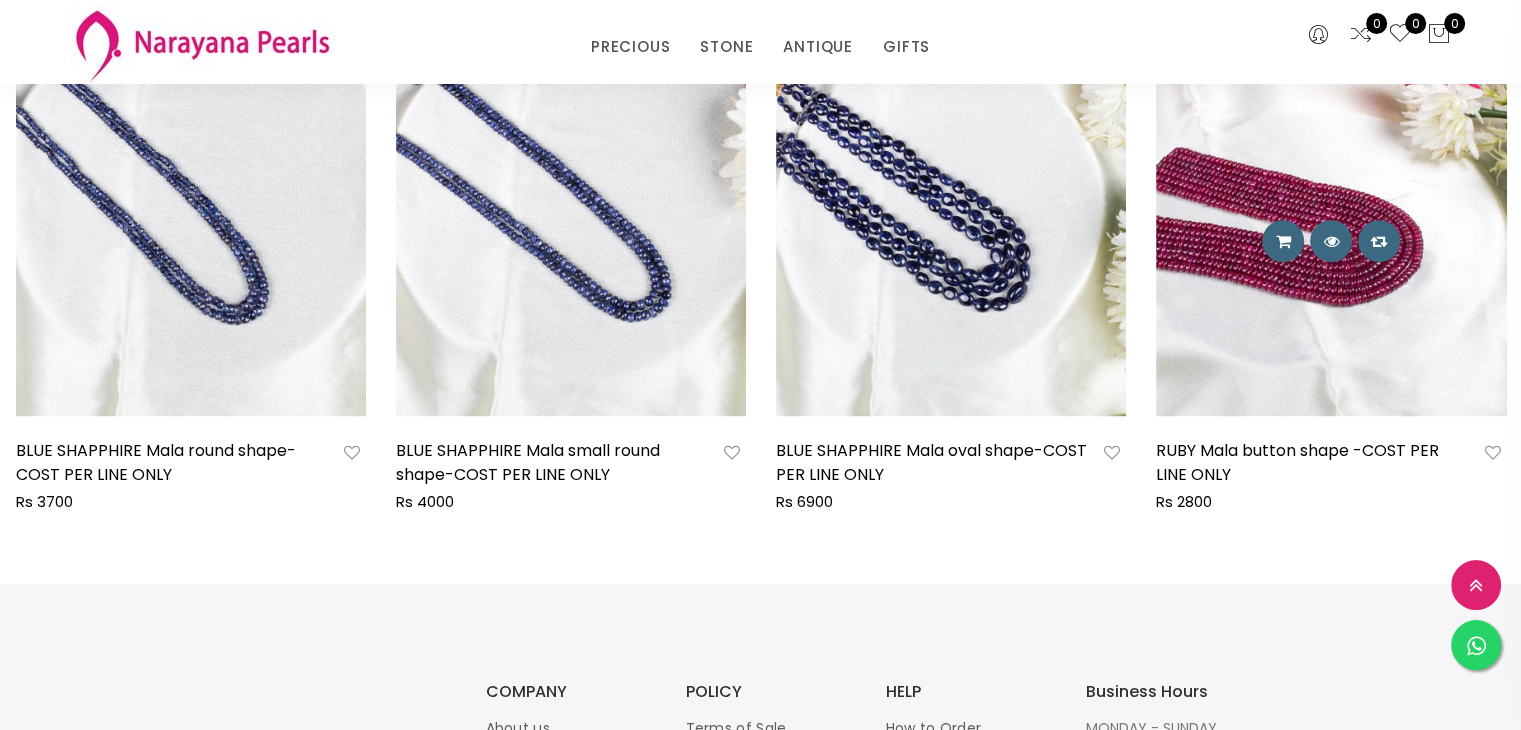 click at bounding box center [1331, 241] 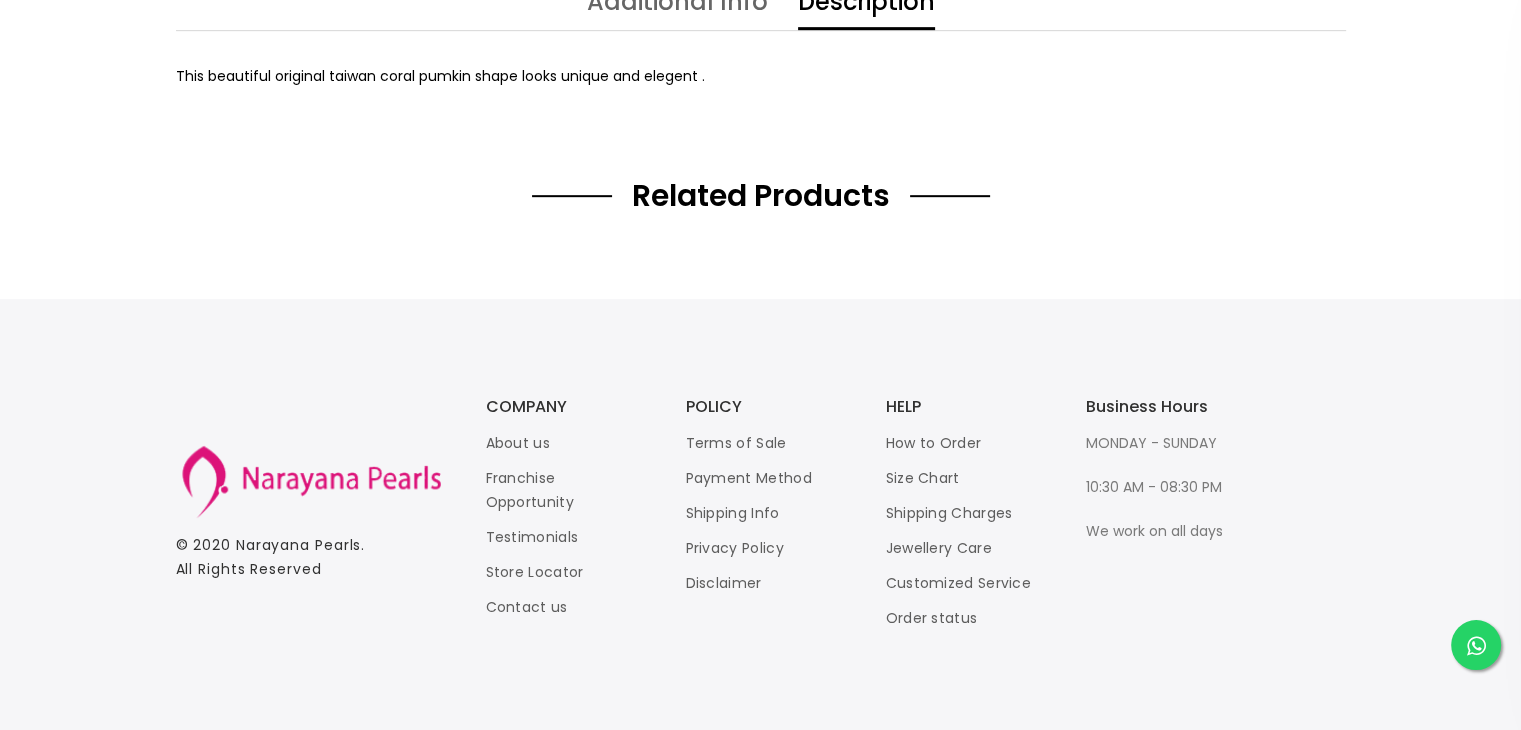scroll, scrollTop: 0, scrollLeft: 0, axis: both 